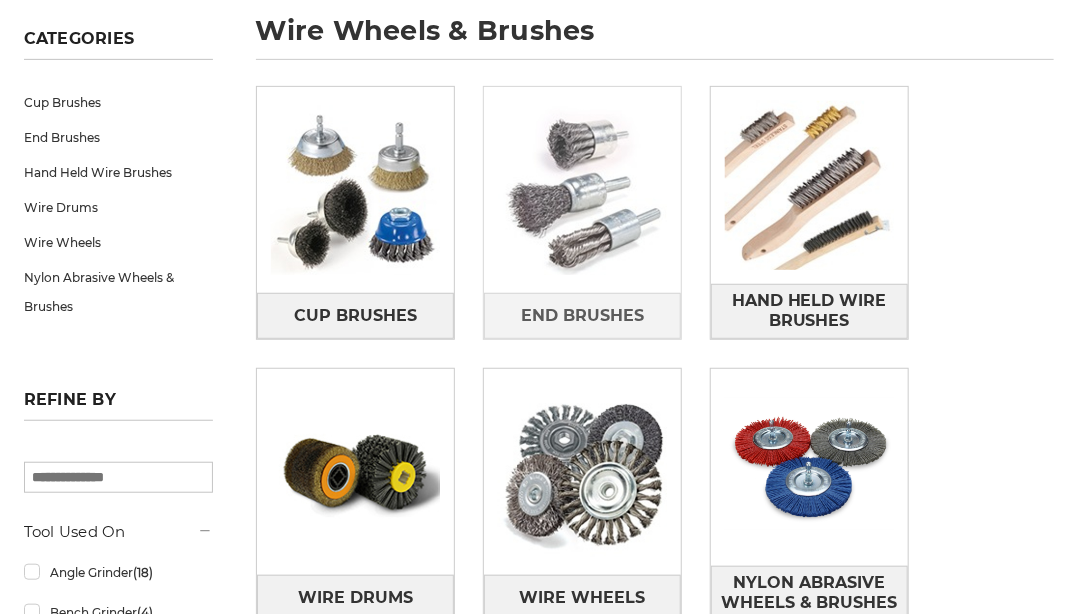 scroll, scrollTop: 0, scrollLeft: 0, axis: both 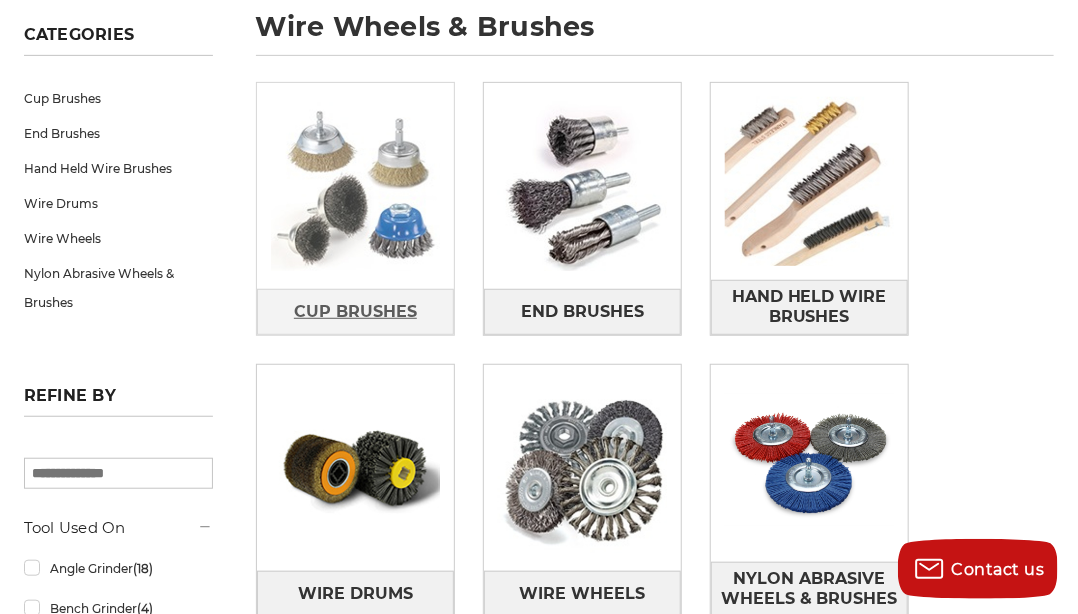 click on "Cup Brushes" at bounding box center [355, 312] 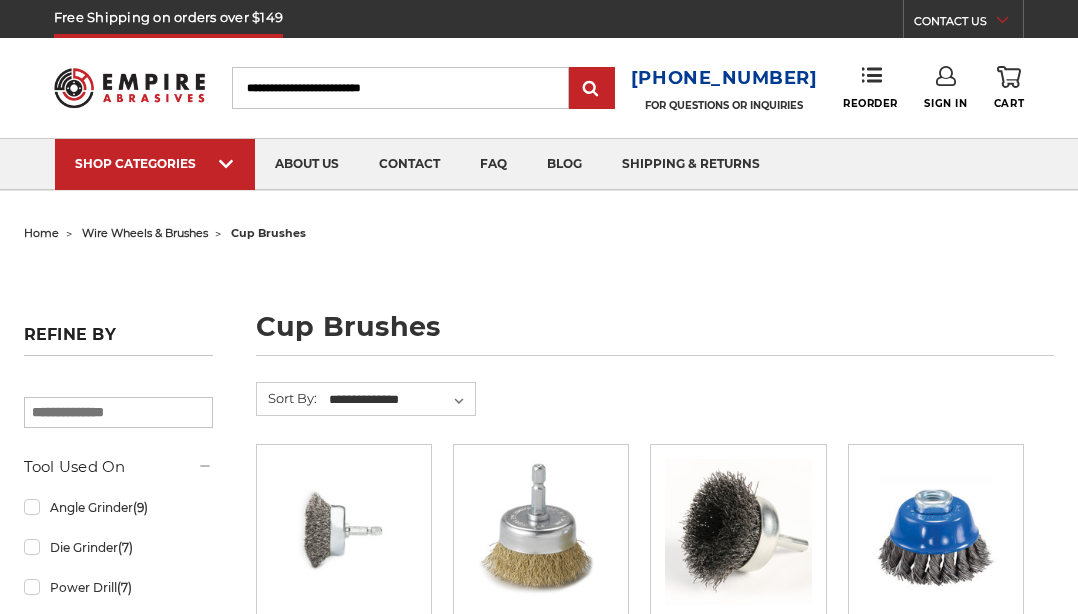 scroll, scrollTop: 0, scrollLeft: 0, axis: both 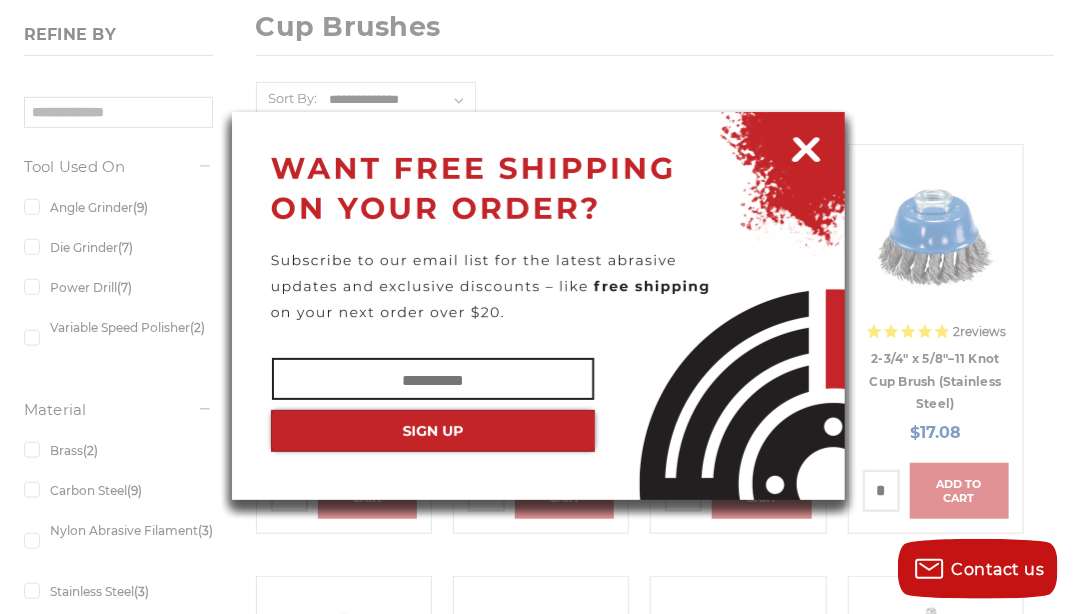 click at bounding box center (806, 146) 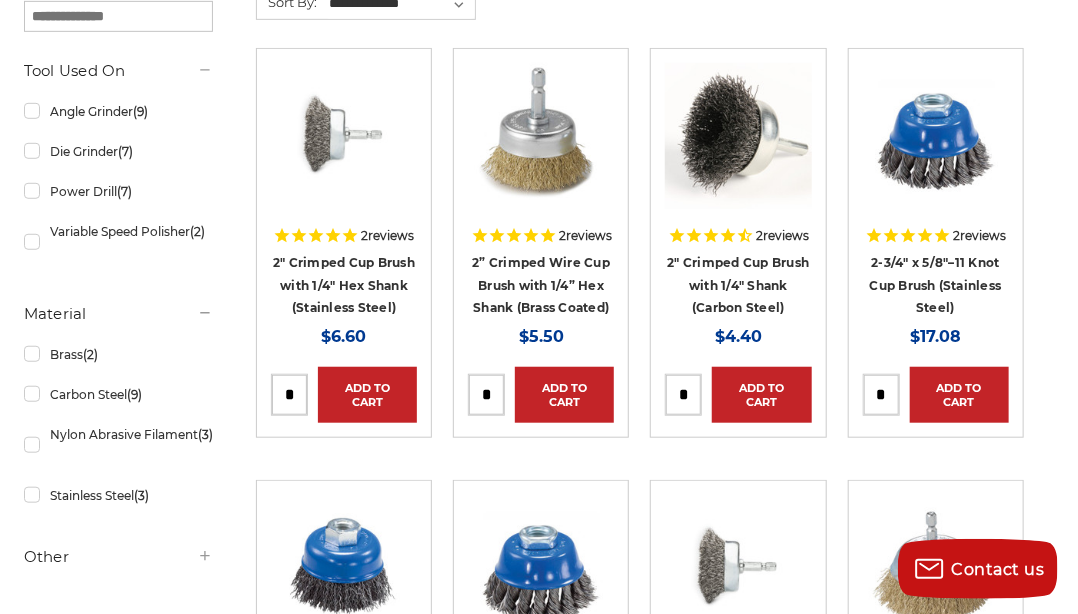 scroll, scrollTop: 400, scrollLeft: 0, axis: vertical 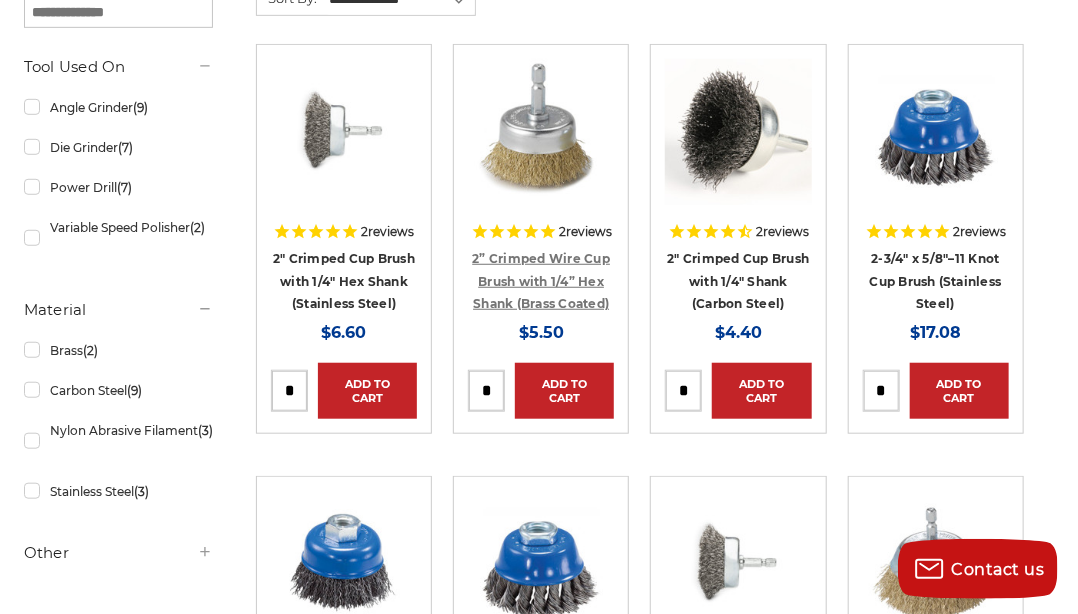 click on "2” Crimped Wire Cup Brush with 1/4” Hex Shank (Brass Coated)" at bounding box center (541, 281) 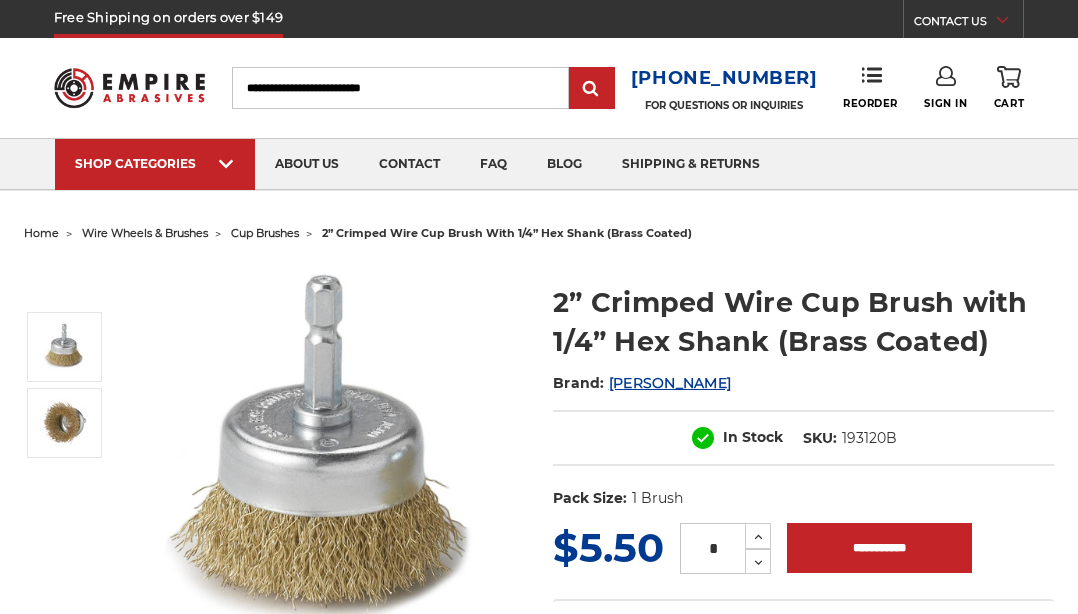 scroll, scrollTop: 0, scrollLeft: 0, axis: both 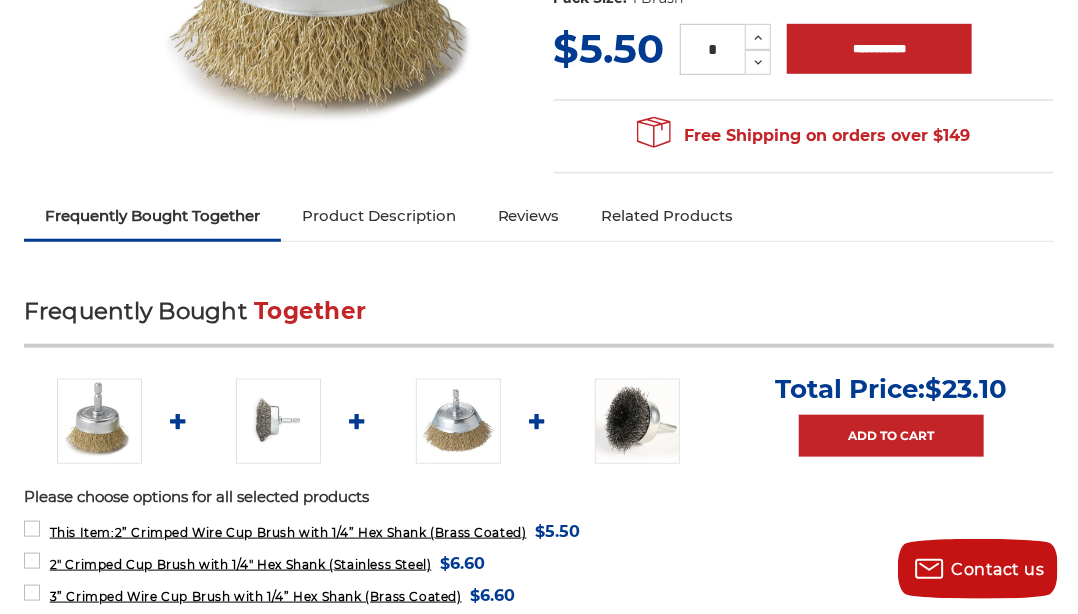 click on "Product Description" at bounding box center (379, 216) 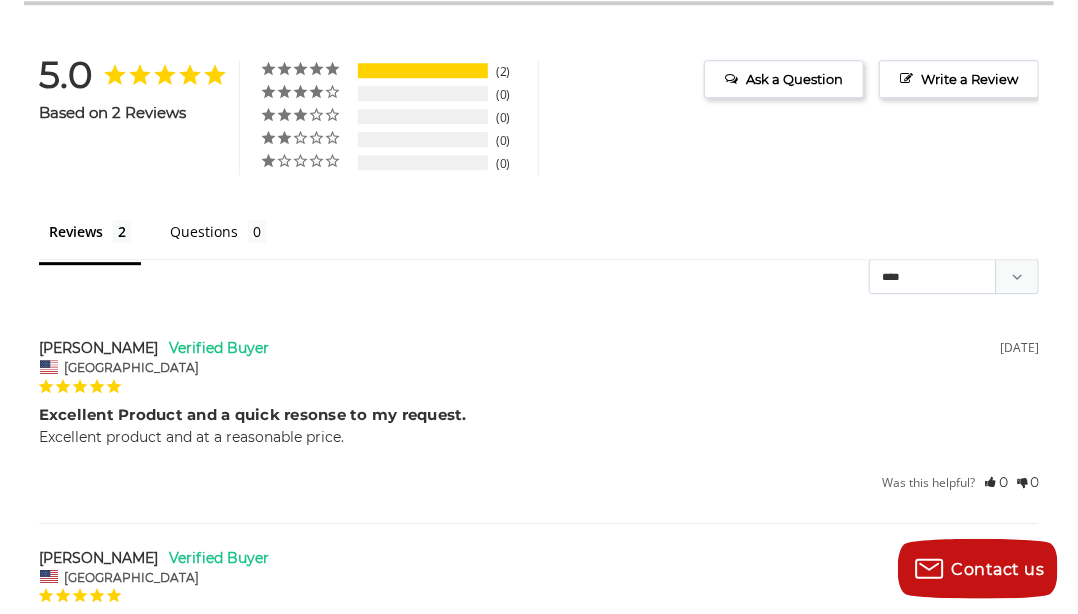 scroll, scrollTop: 2200, scrollLeft: 0, axis: vertical 